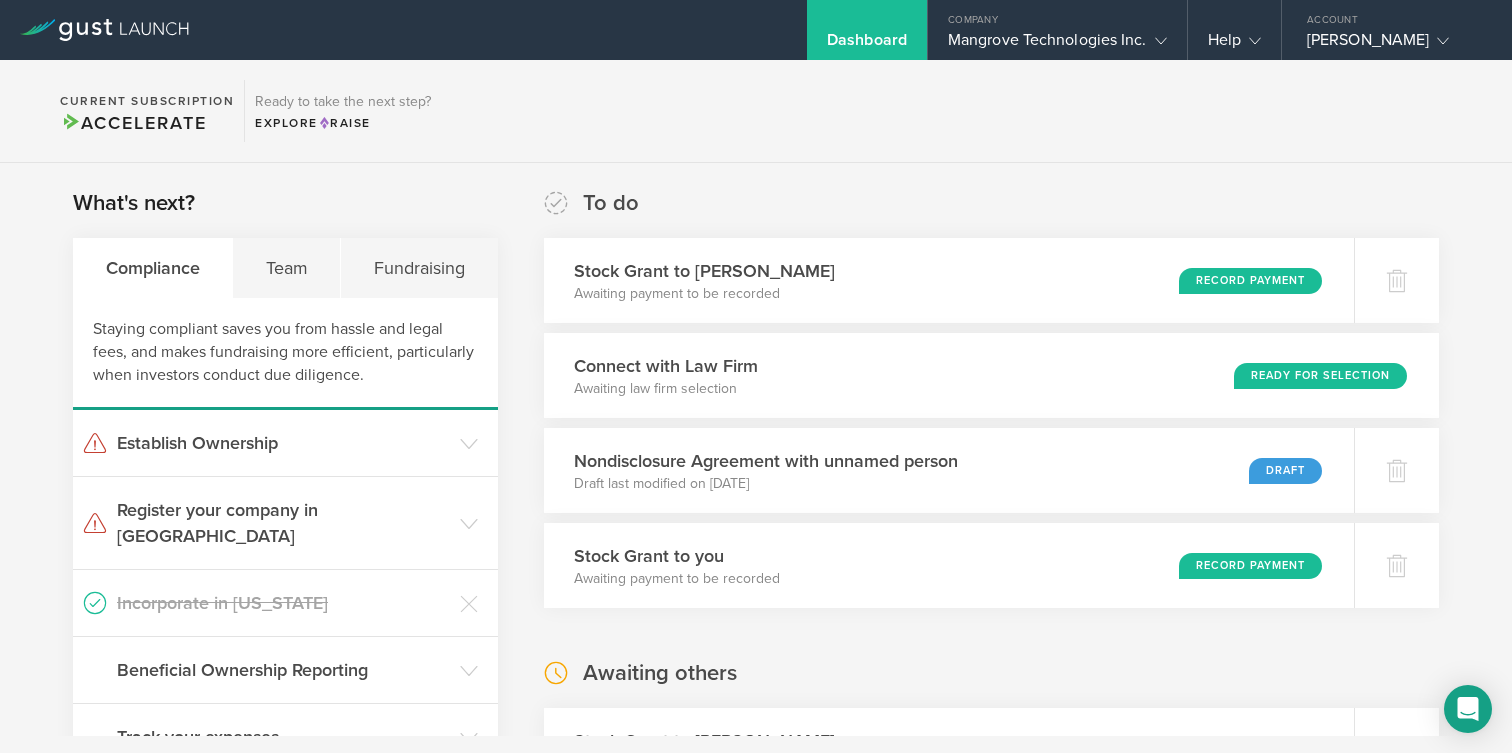 scroll, scrollTop: 0, scrollLeft: 0, axis: both 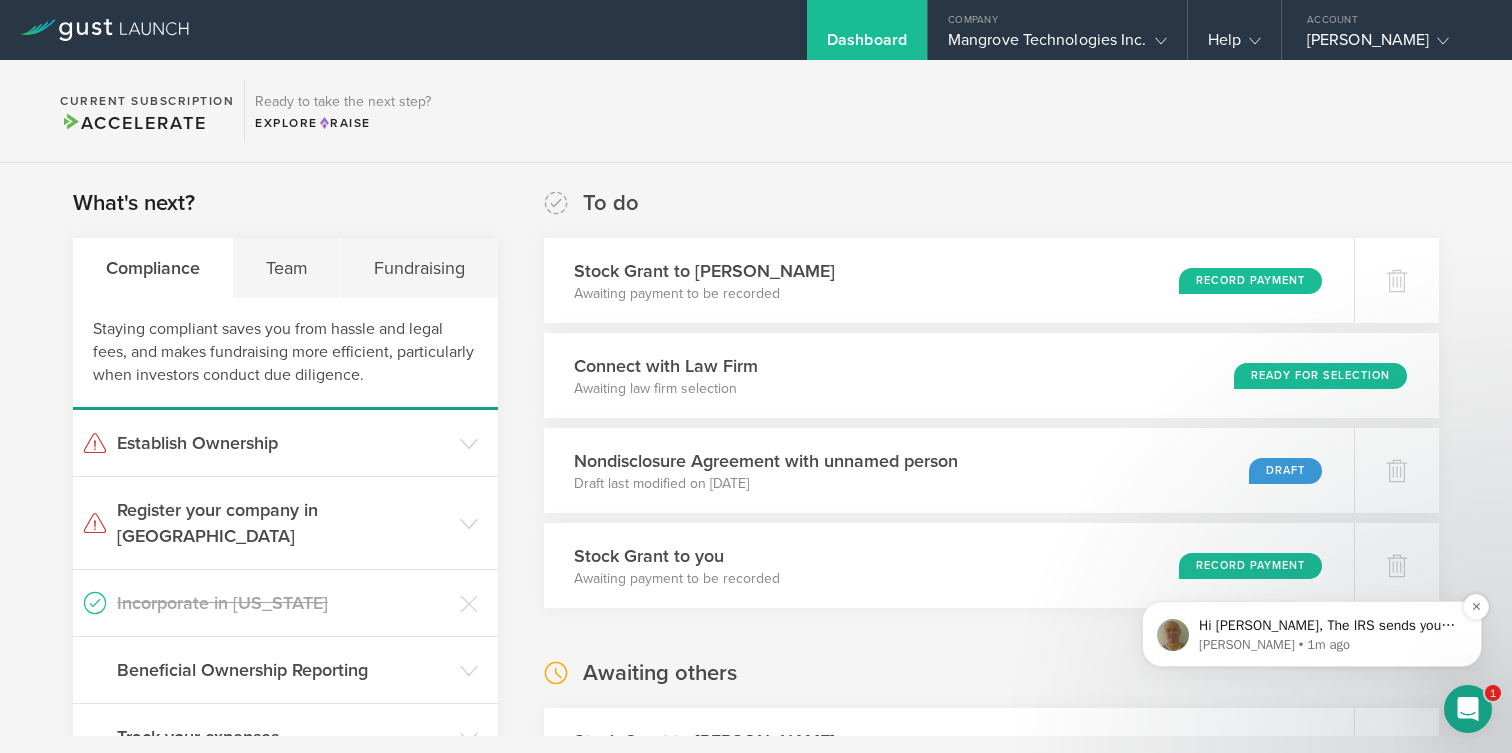 click on "Robert • 1m ago" at bounding box center [1328, 645] 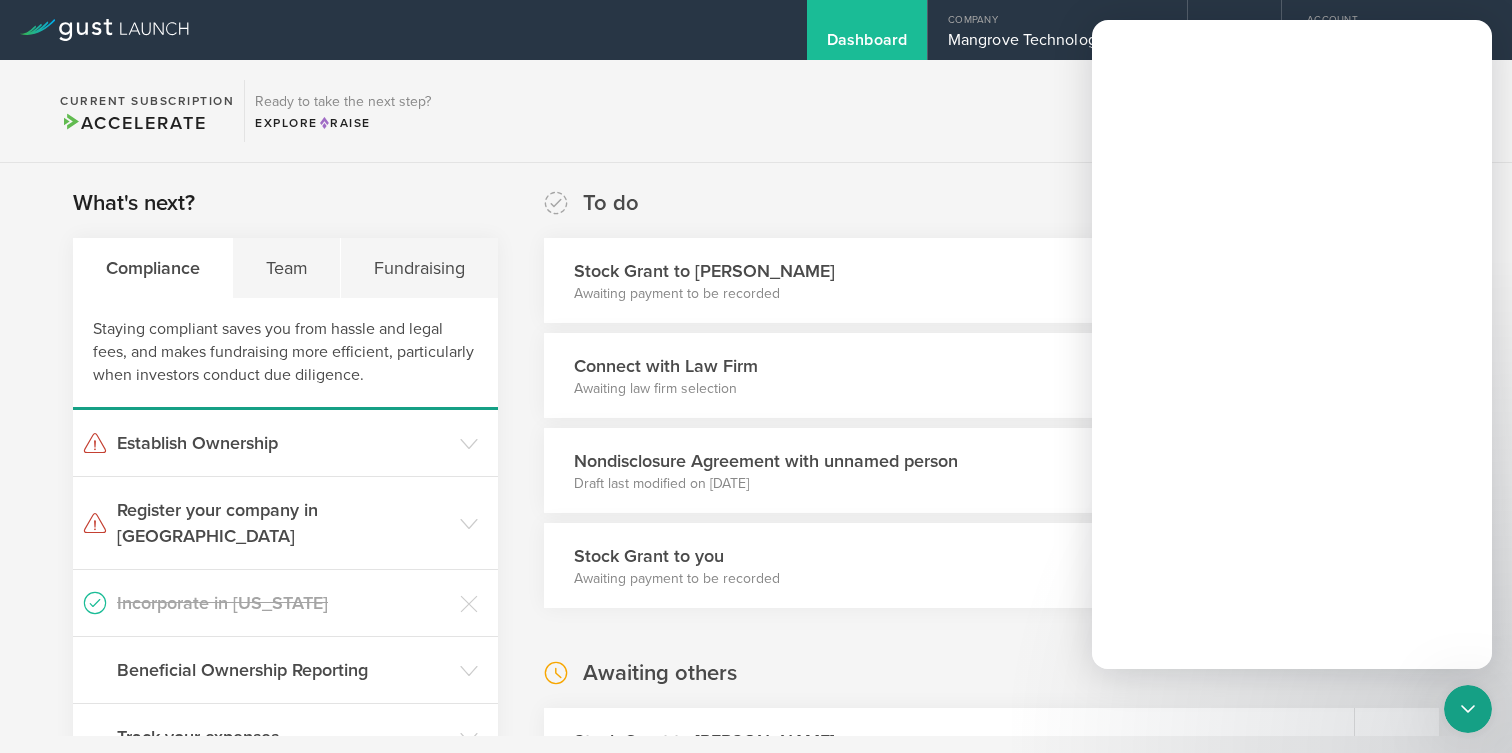 scroll, scrollTop: 0, scrollLeft: 0, axis: both 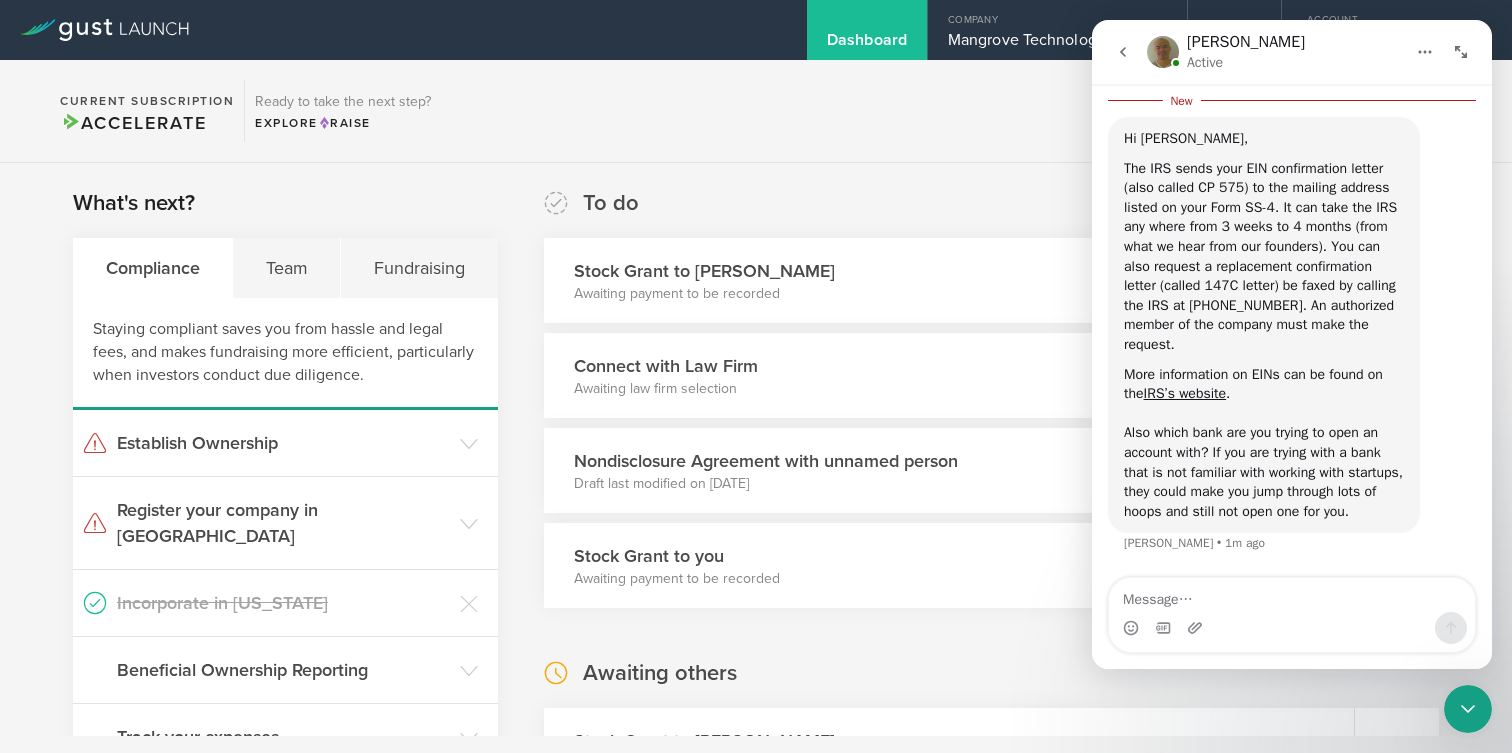 click at bounding box center [1292, 595] 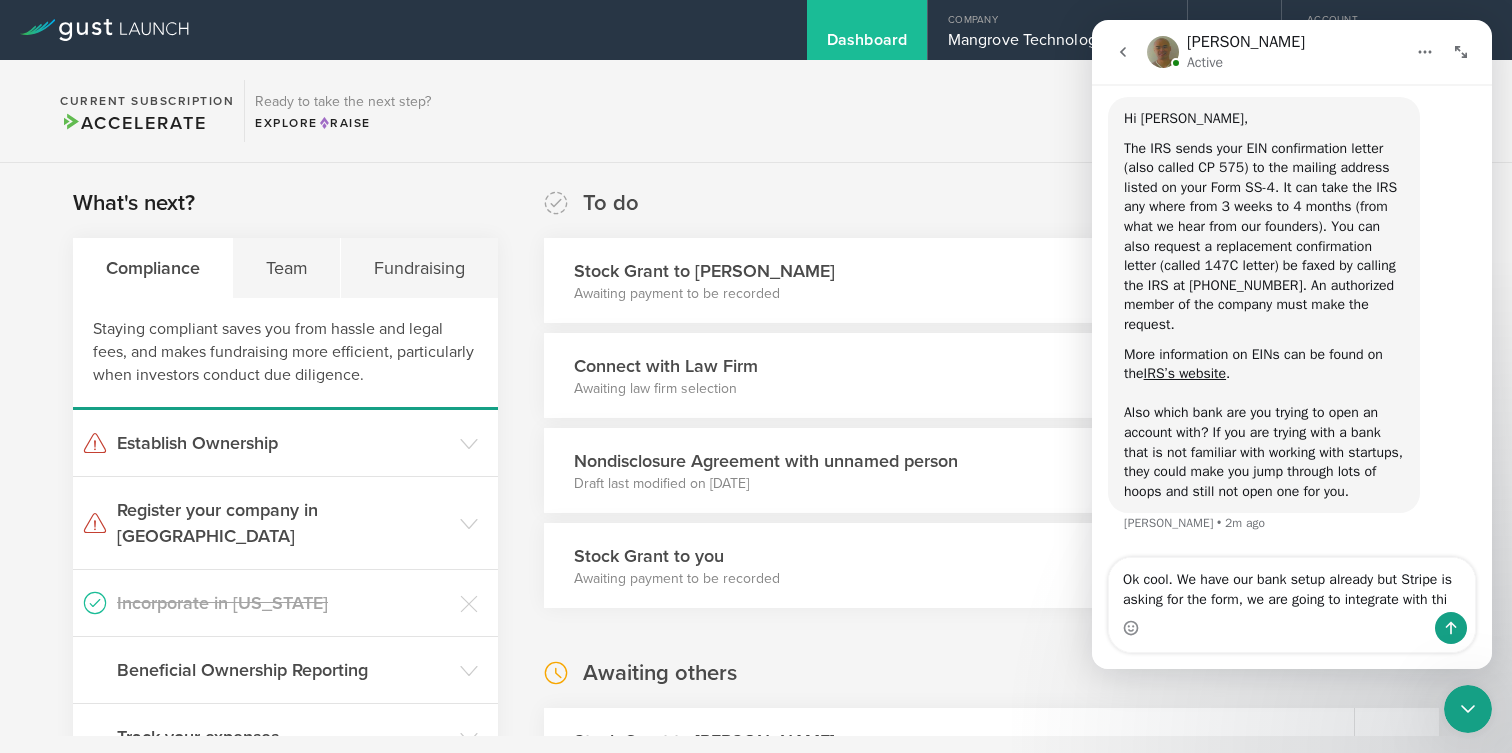 scroll, scrollTop: 858, scrollLeft: 0, axis: vertical 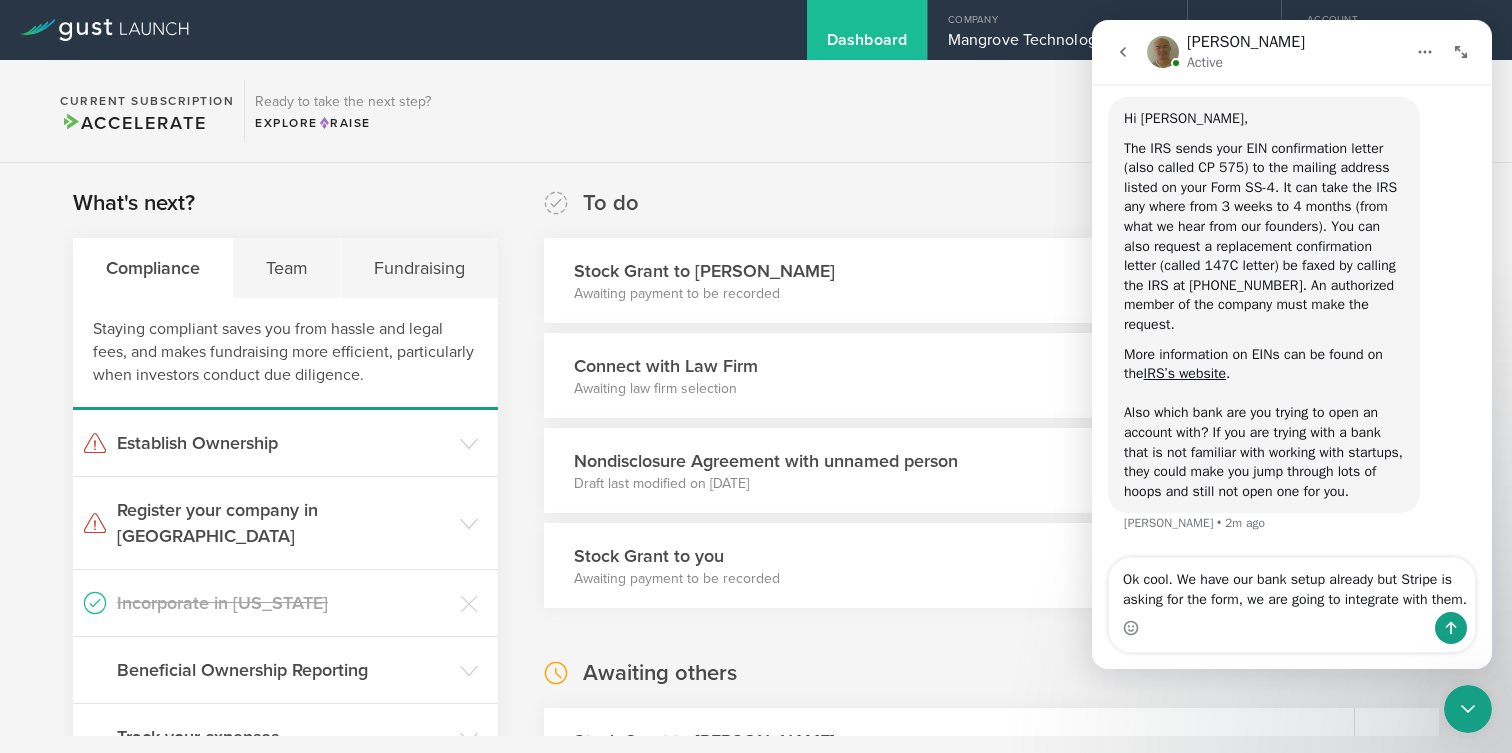 type on "Ok cool. We have our bank setup already but Stripe is asking for the form, we are going to integrate with them." 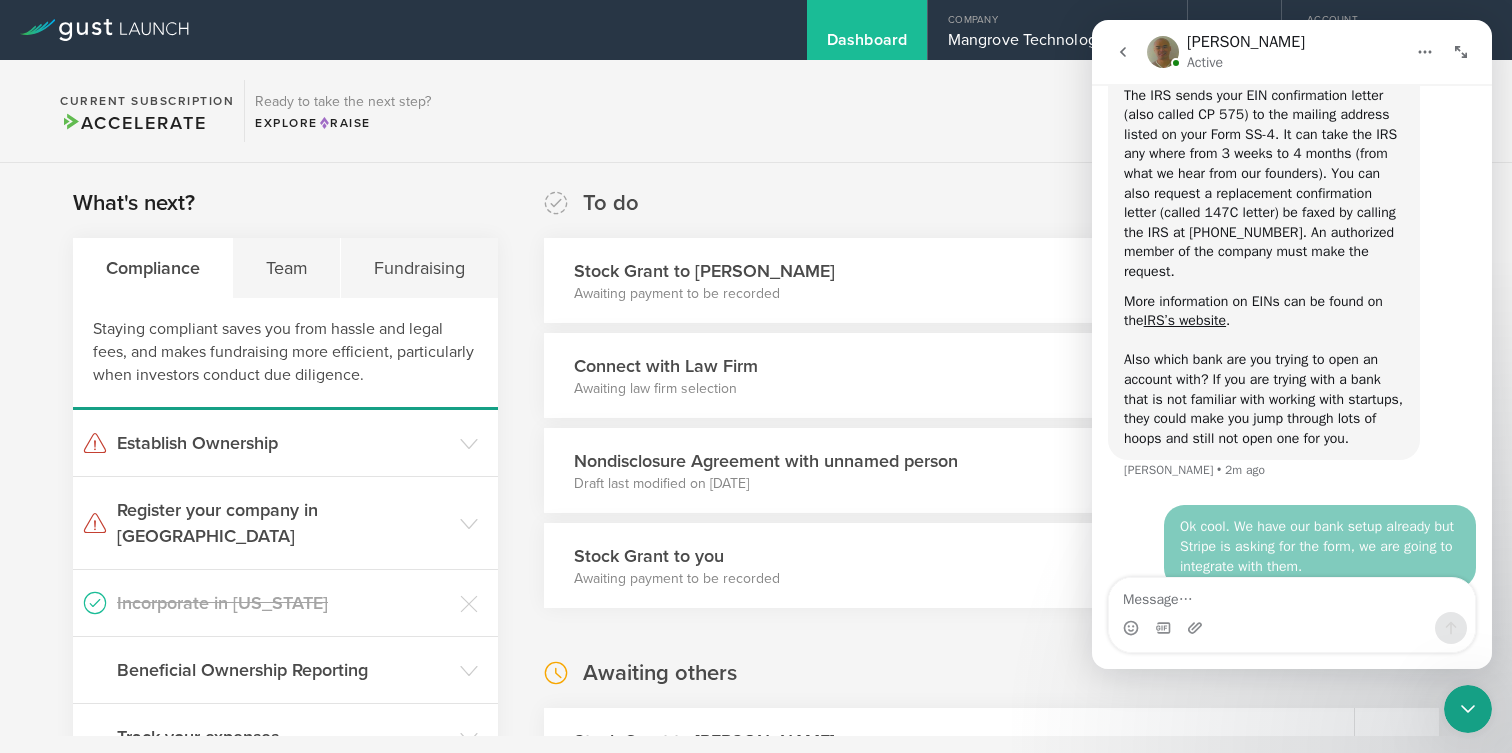 scroll, scrollTop: 884, scrollLeft: 0, axis: vertical 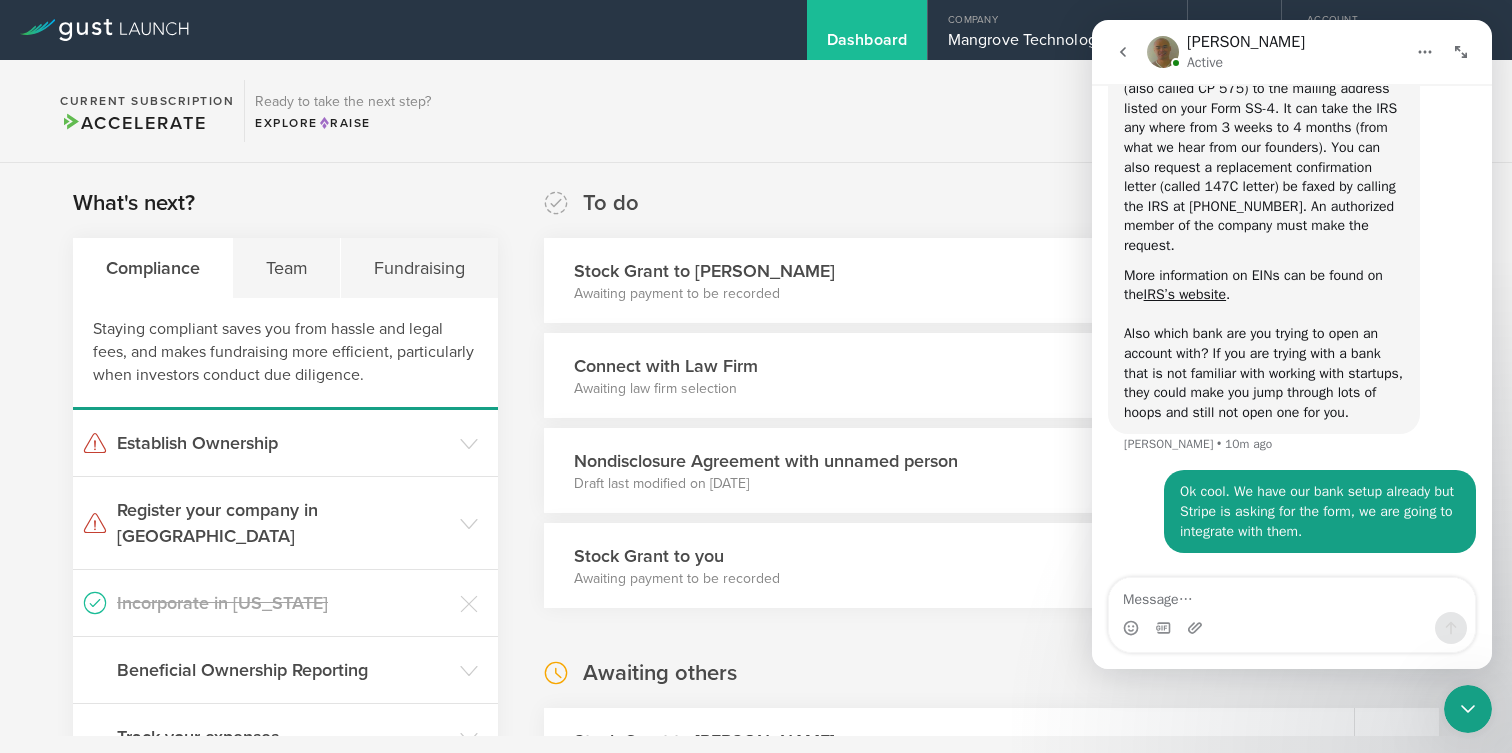 click 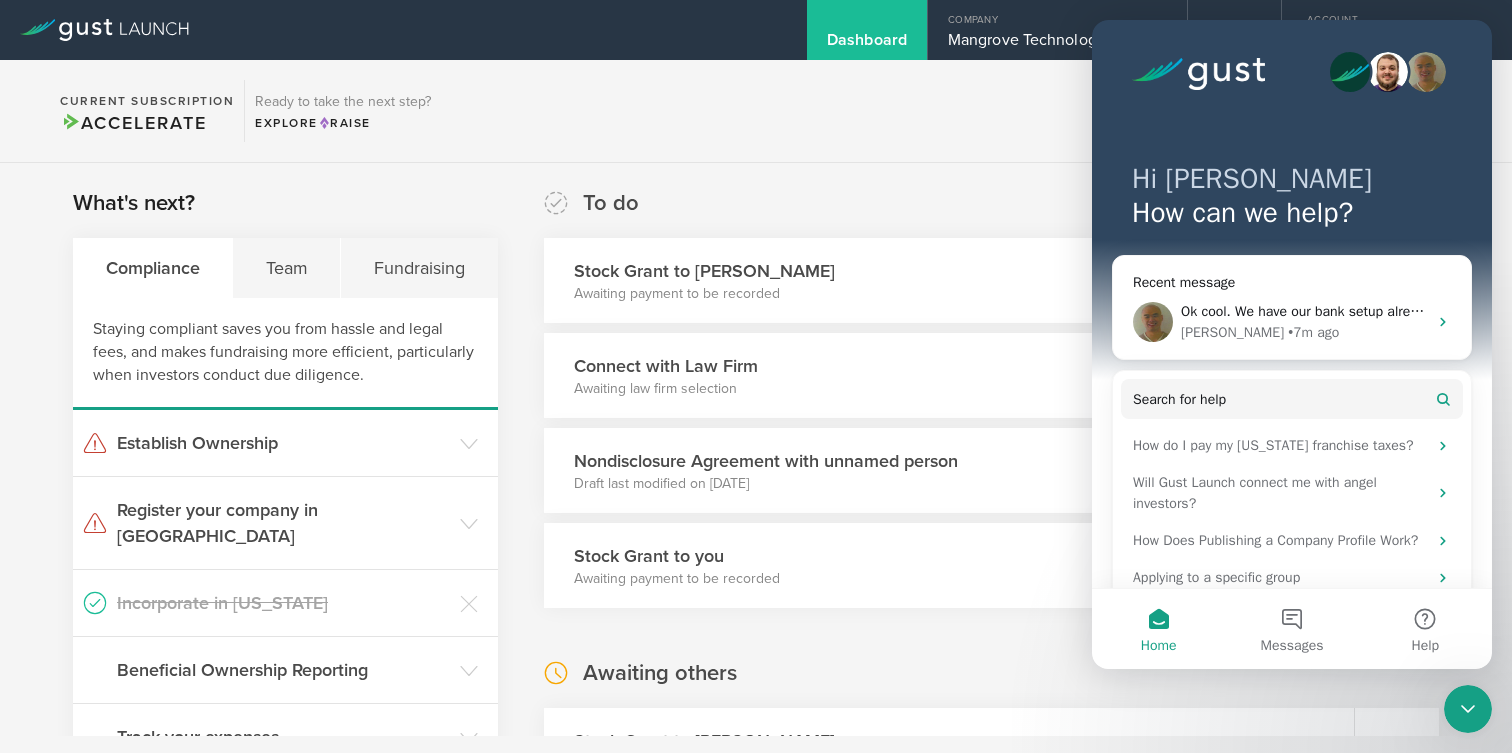 click 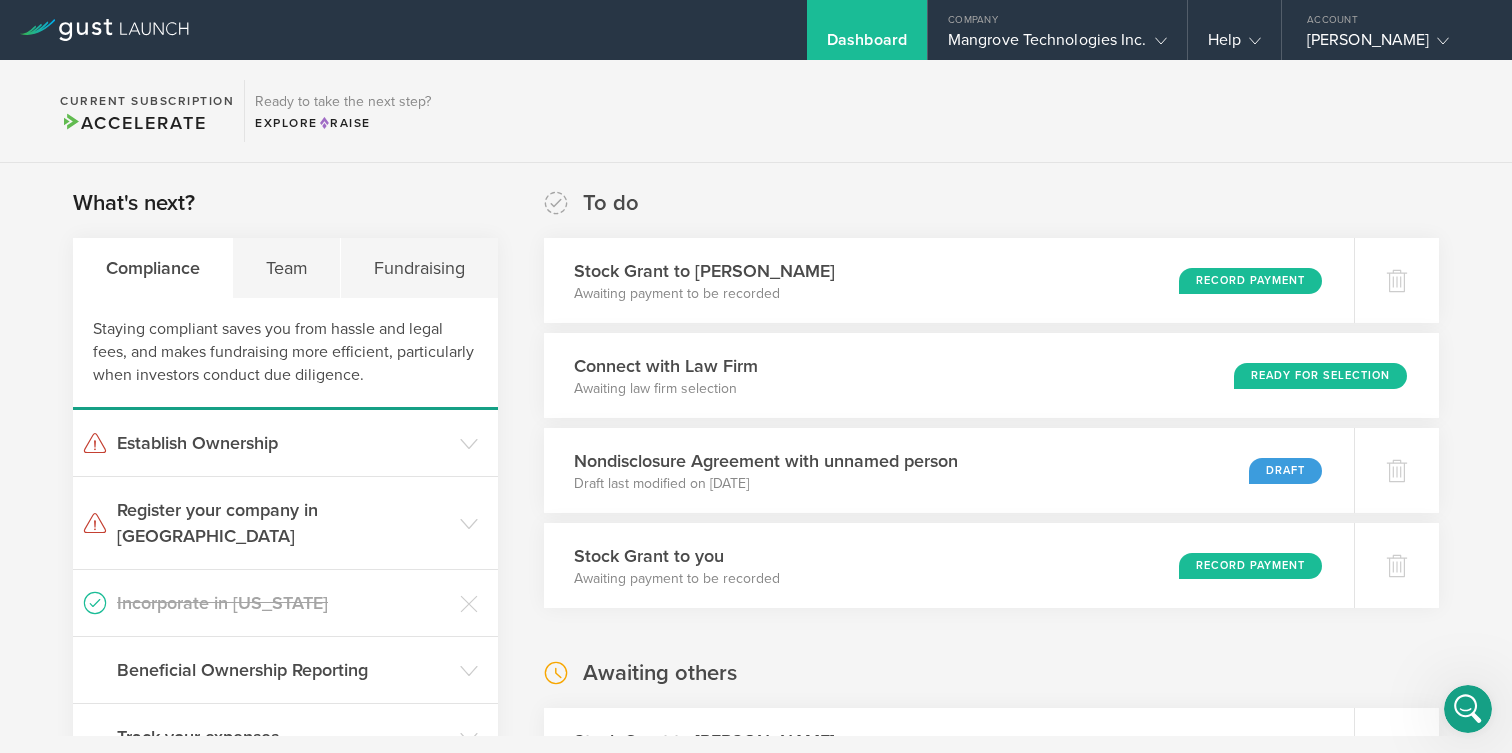 scroll, scrollTop: 0, scrollLeft: 0, axis: both 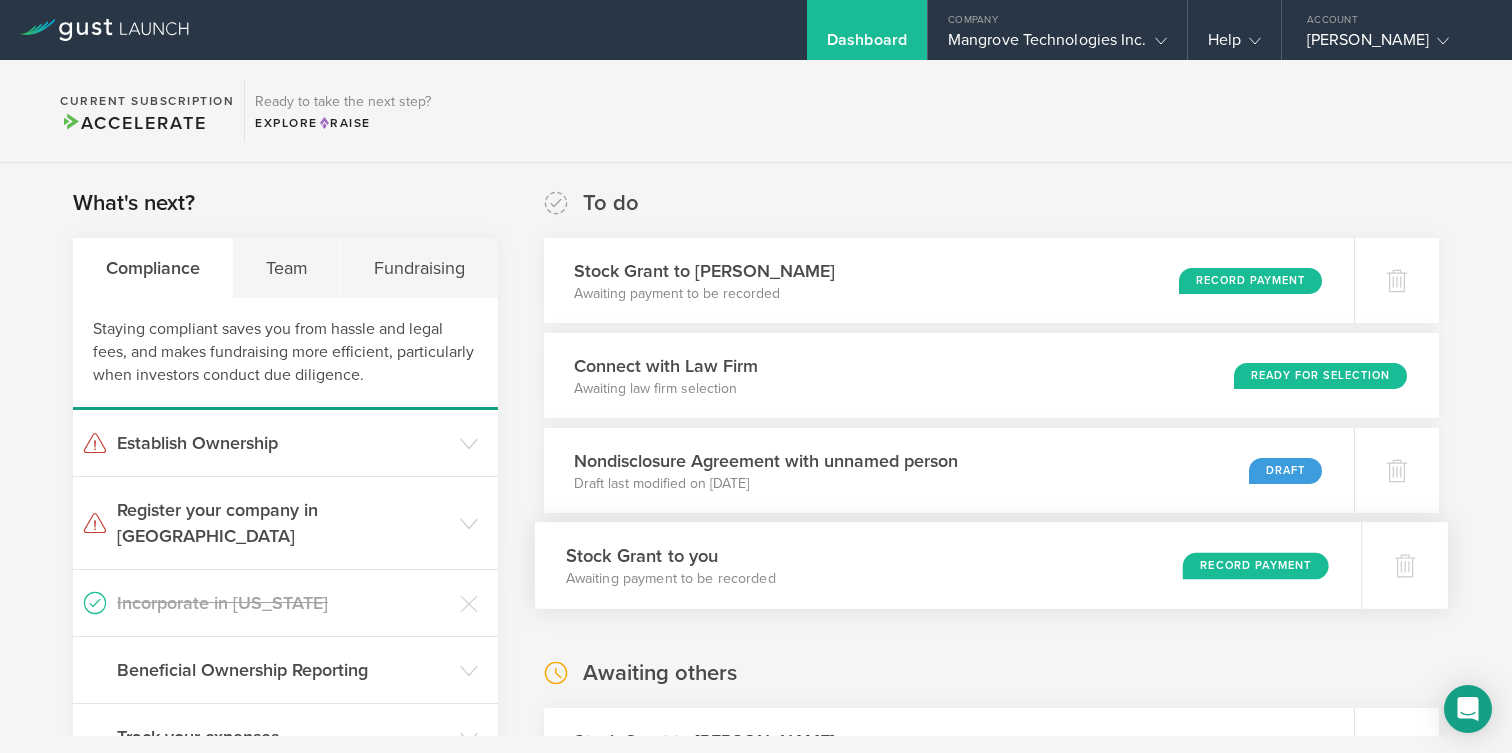 click on "Record Payment" at bounding box center [1256, 565] 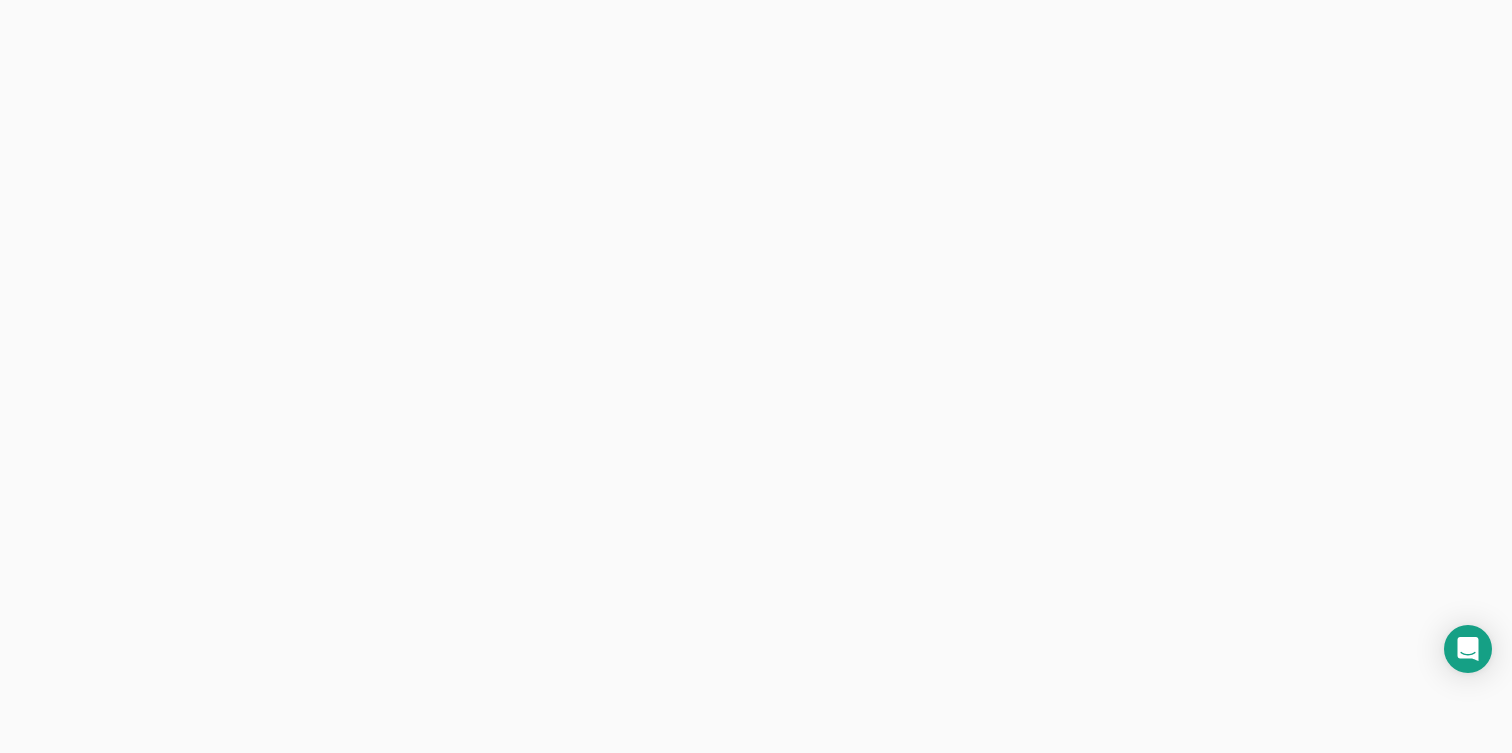scroll, scrollTop: 0, scrollLeft: 0, axis: both 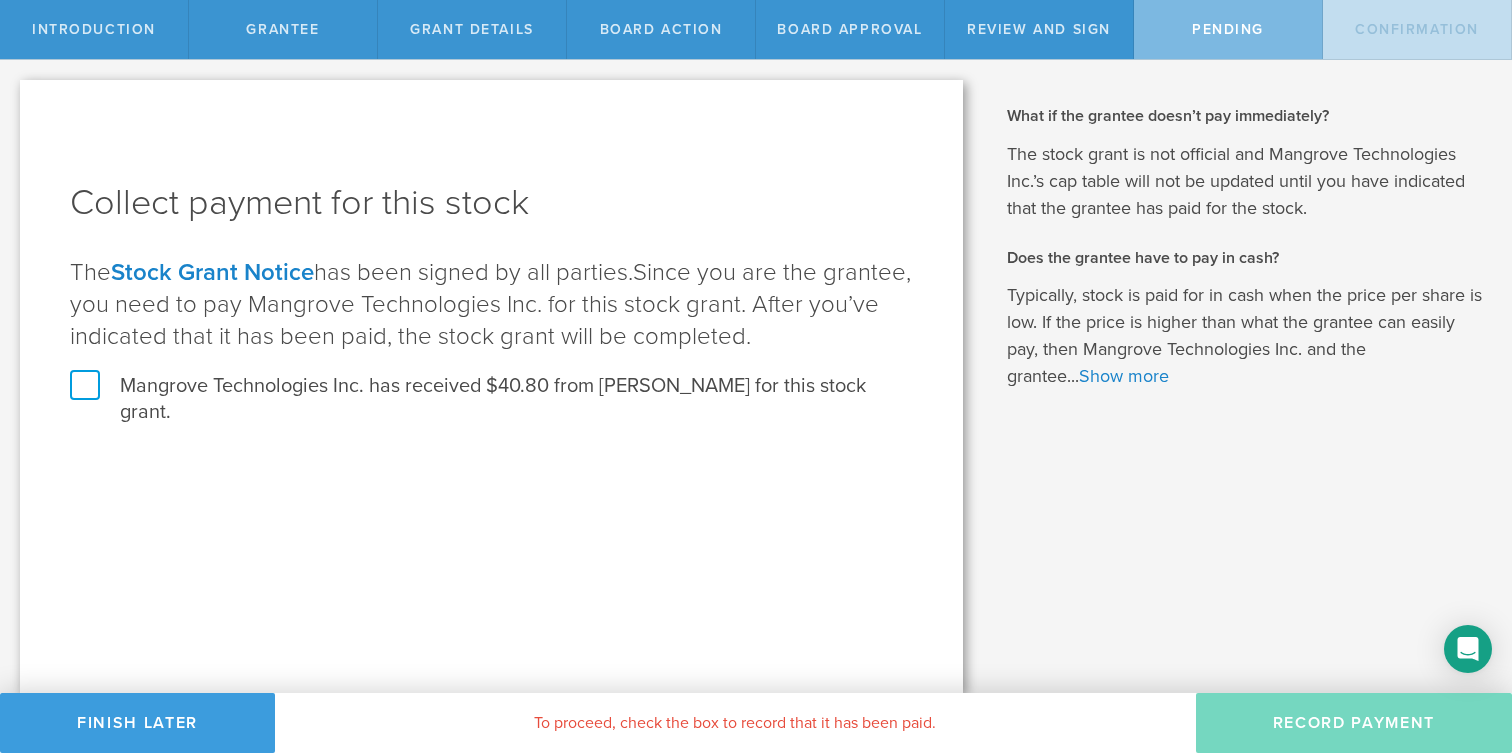 click on "Mangrove Technologies Inc. has received $40.80 from [PERSON_NAME] for this stock grant." at bounding box center [491, 399] 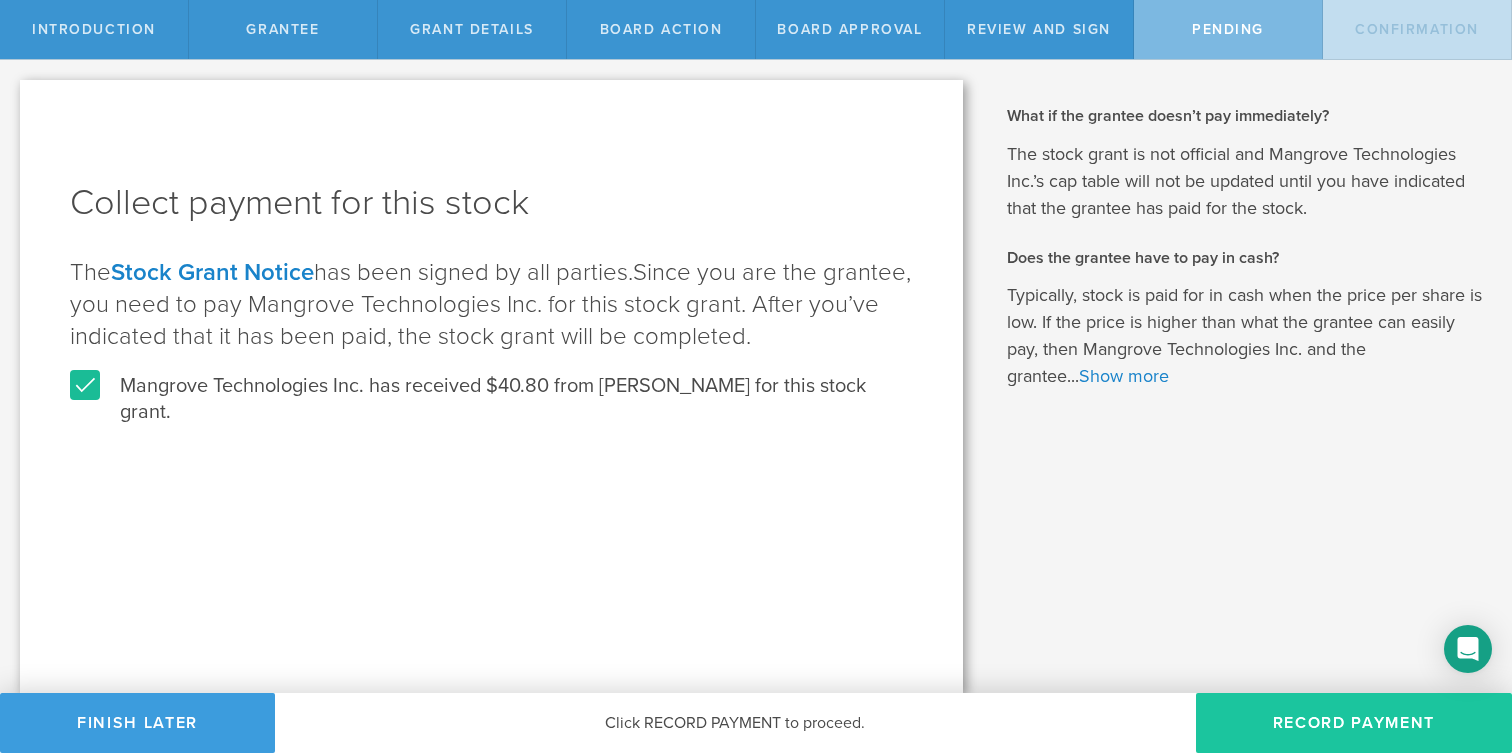 click on "Record Payment" at bounding box center (1354, 723) 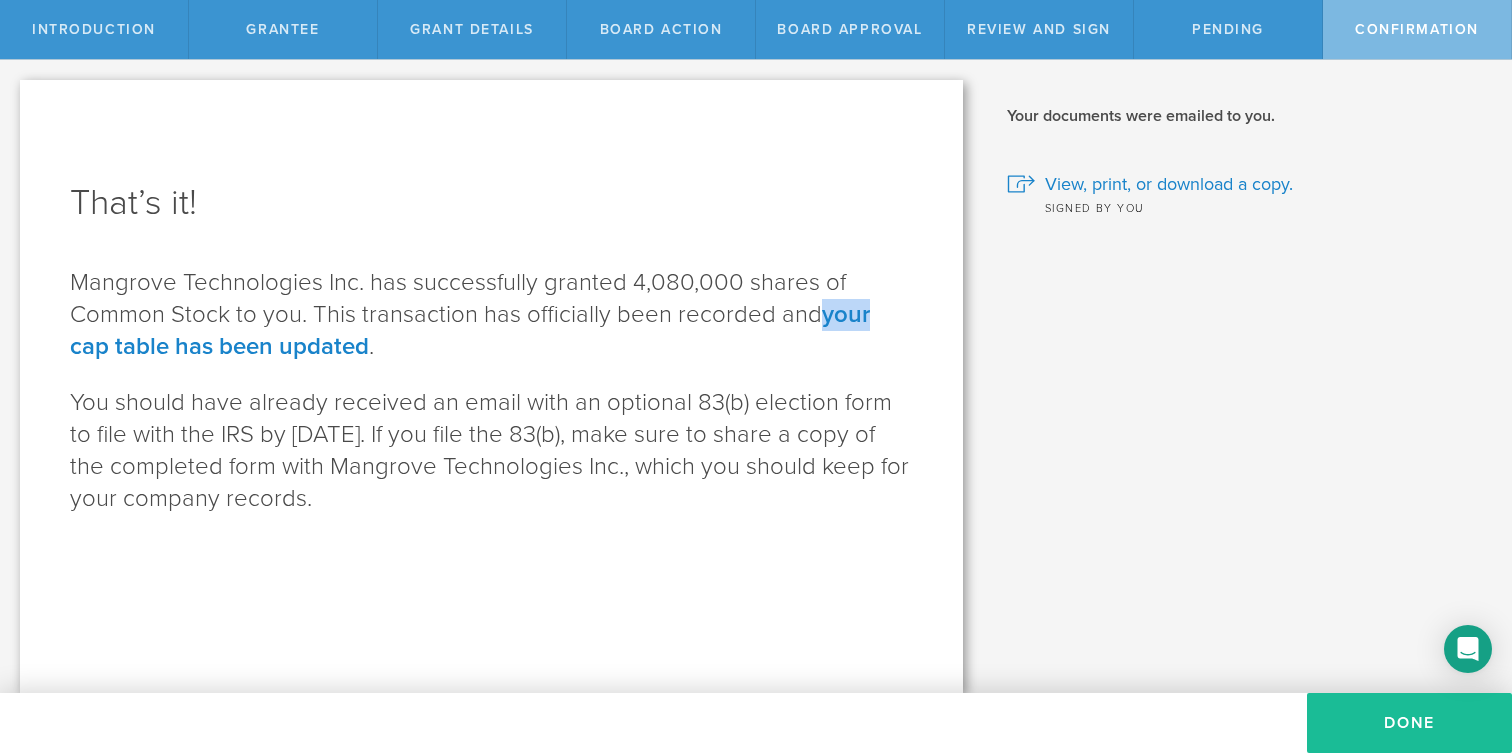 click on "your cap table has been updated" at bounding box center [470, 330] 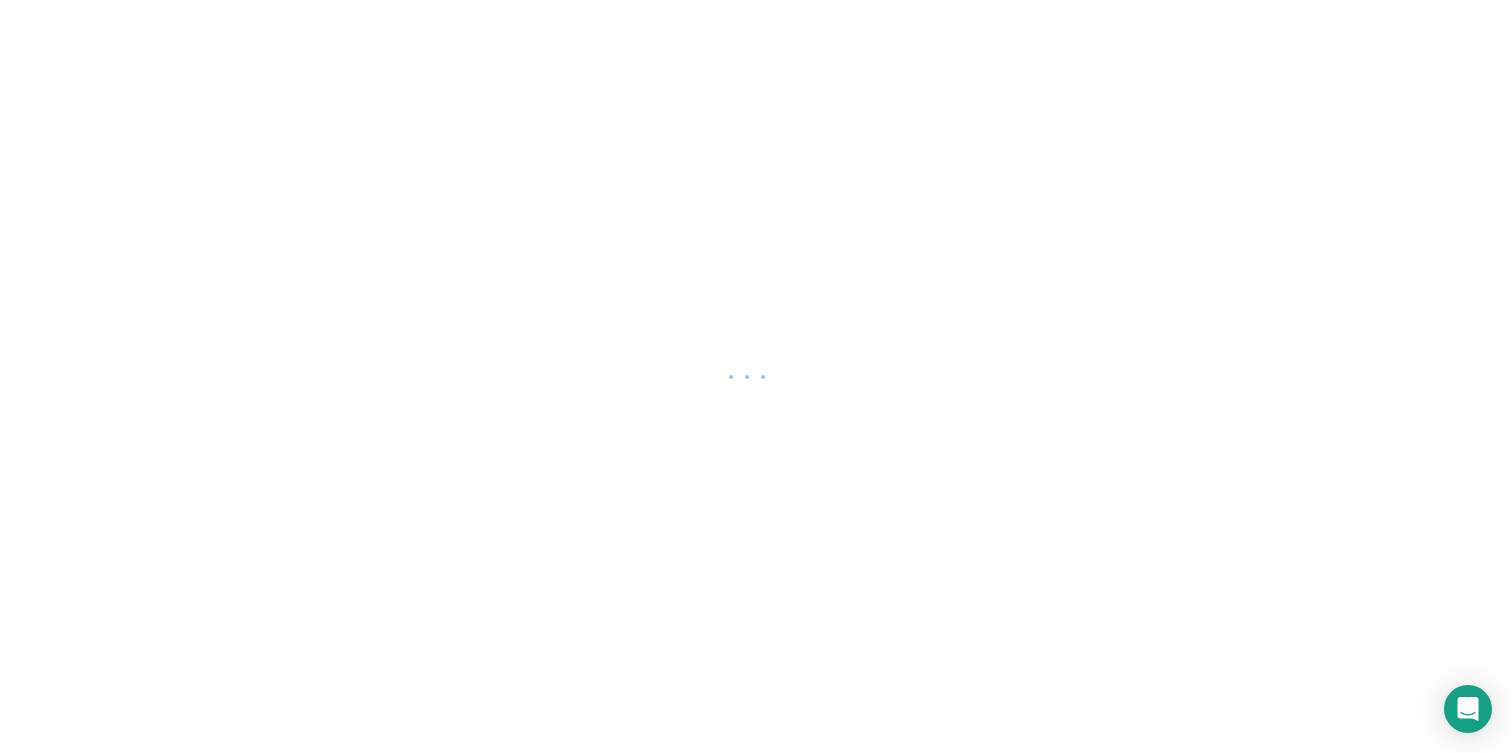 scroll, scrollTop: 0, scrollLeft: 0, axis: both 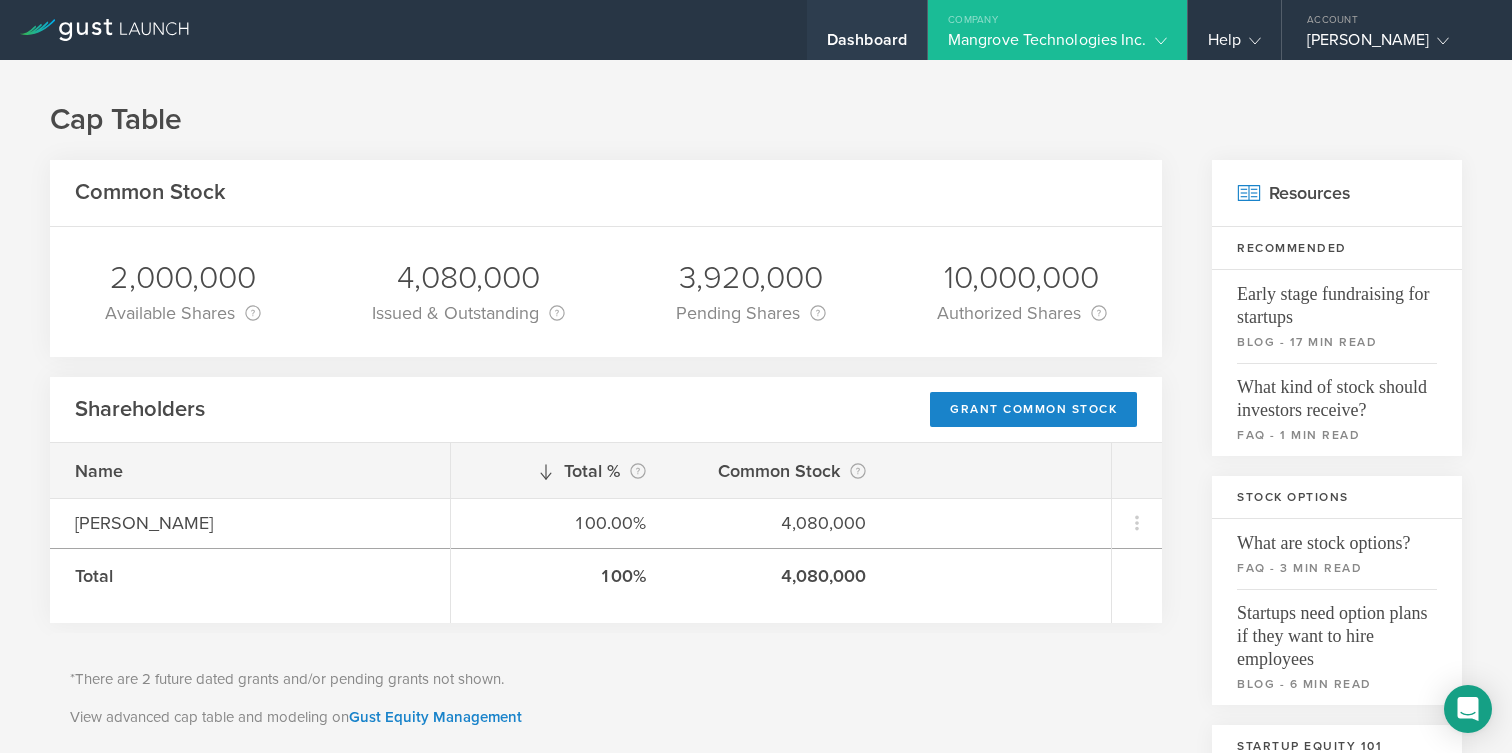 click on "Dashboard" at bounding box center [867, 30] 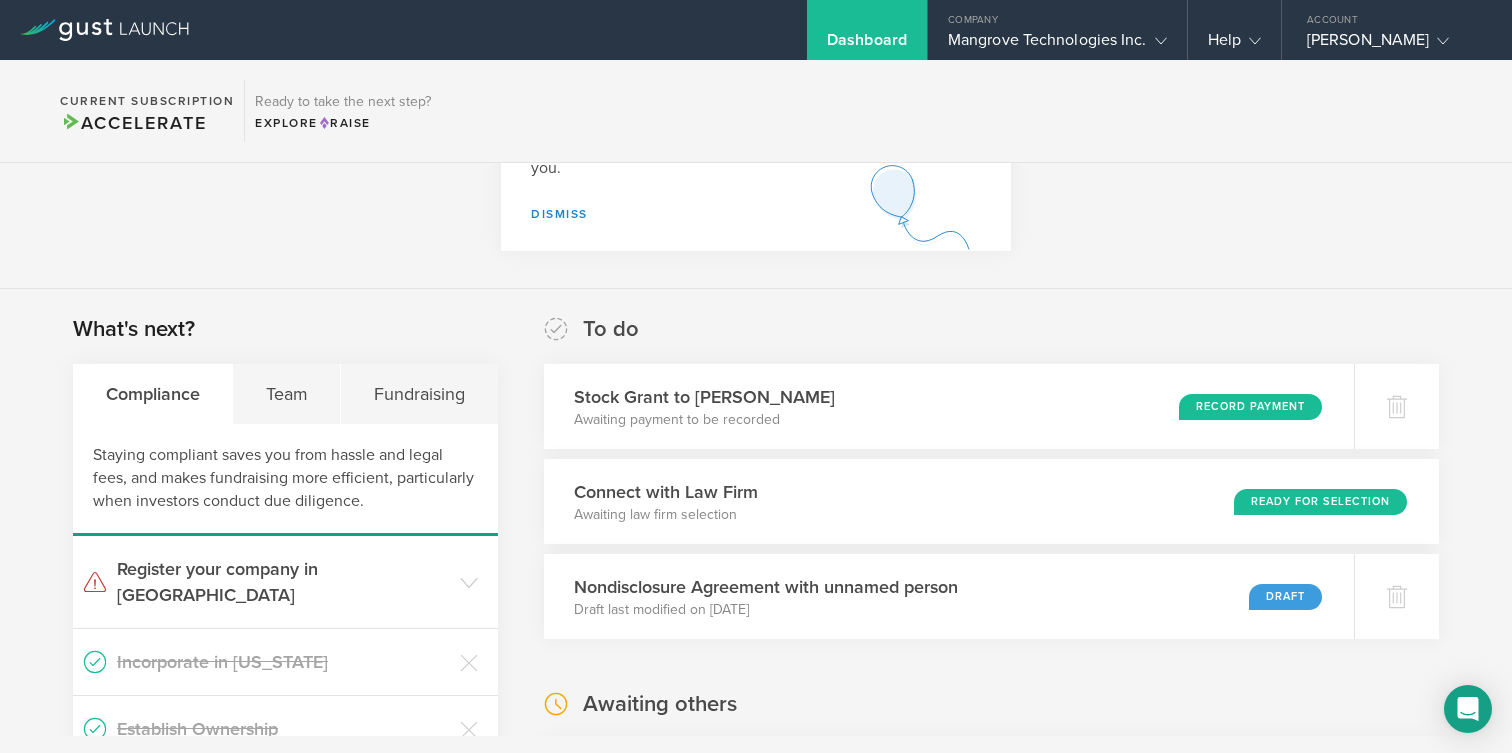 scroll, scrollTop: 209, scrollLeft: 0, axis: vertical 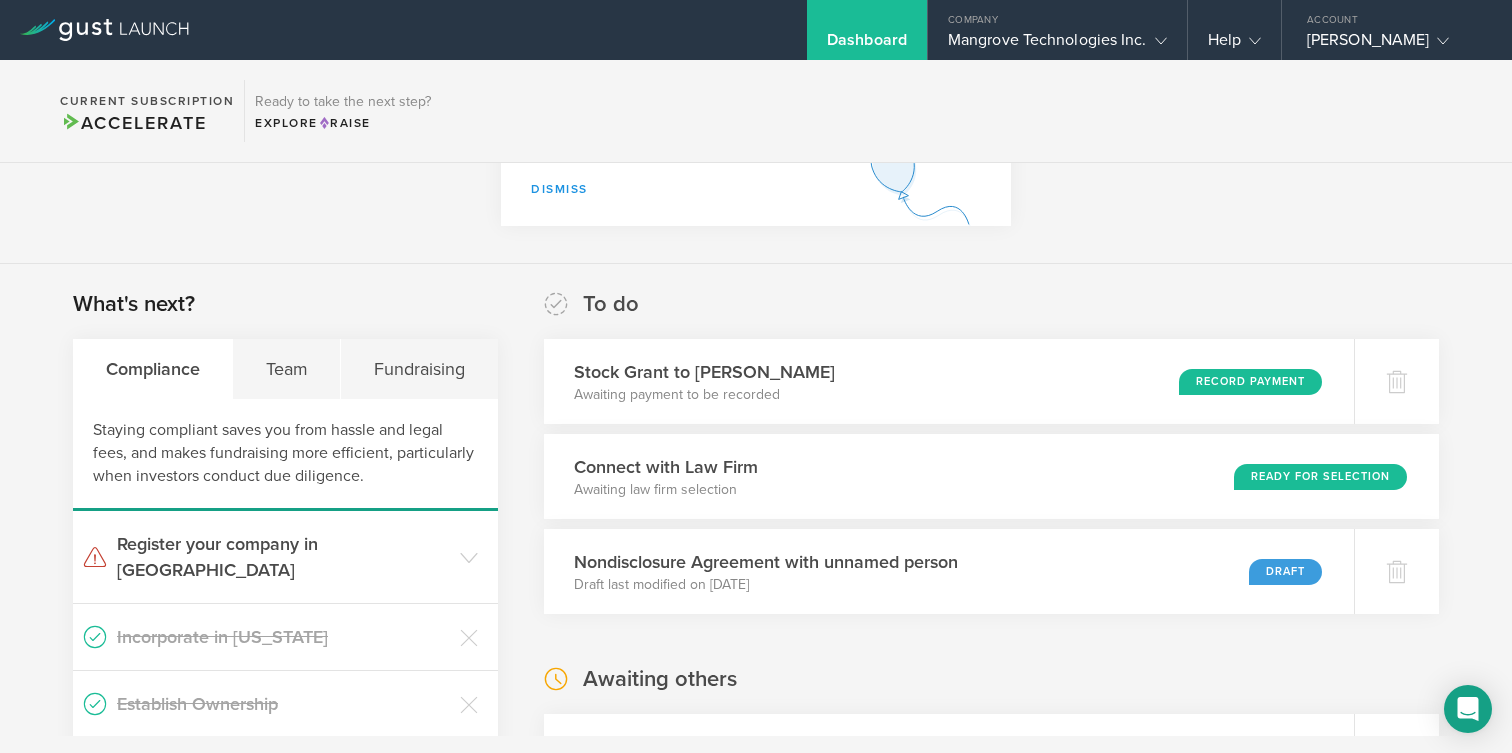 click on "Dismiss" at bounding box center [559, 189] 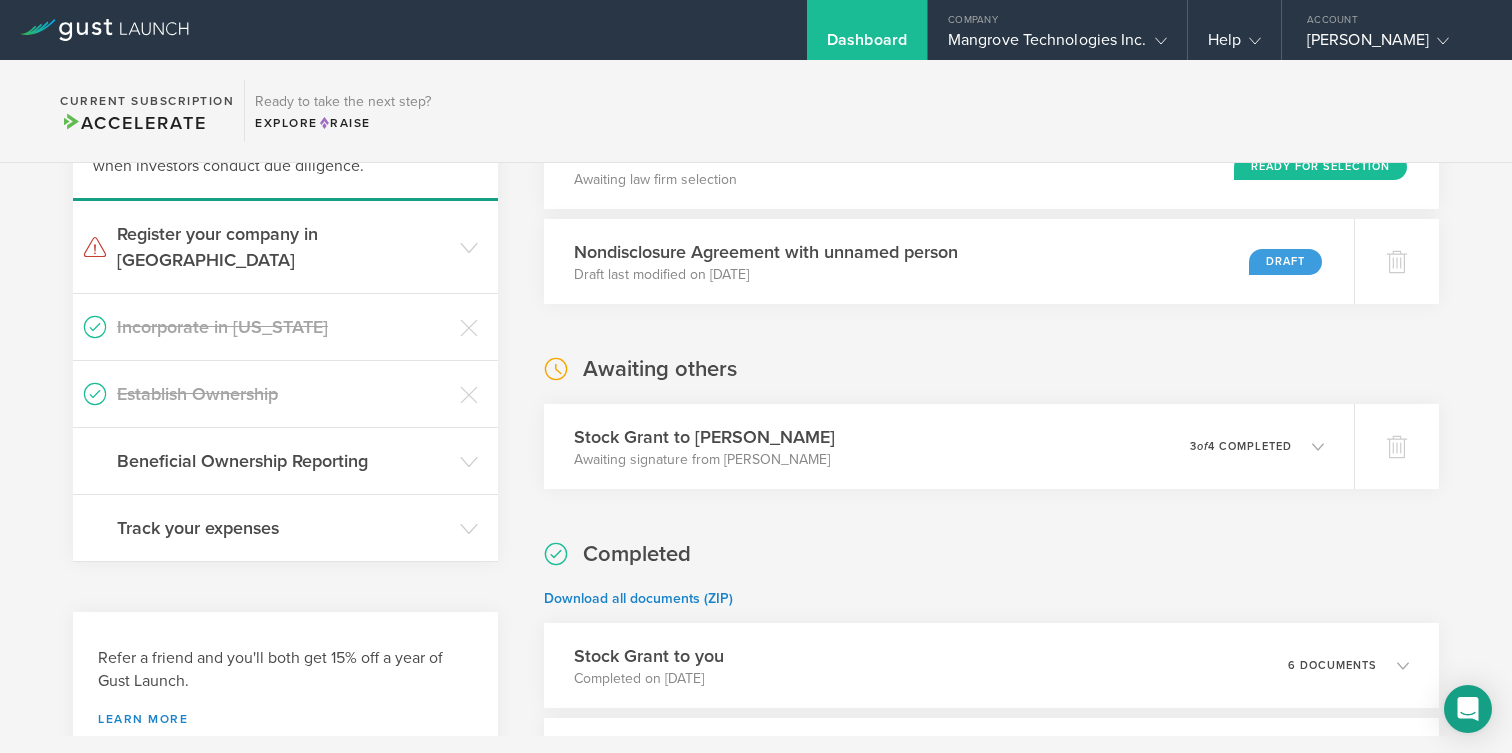 scroll, scrollTop: 0, scrollLeft: 0, axis: both 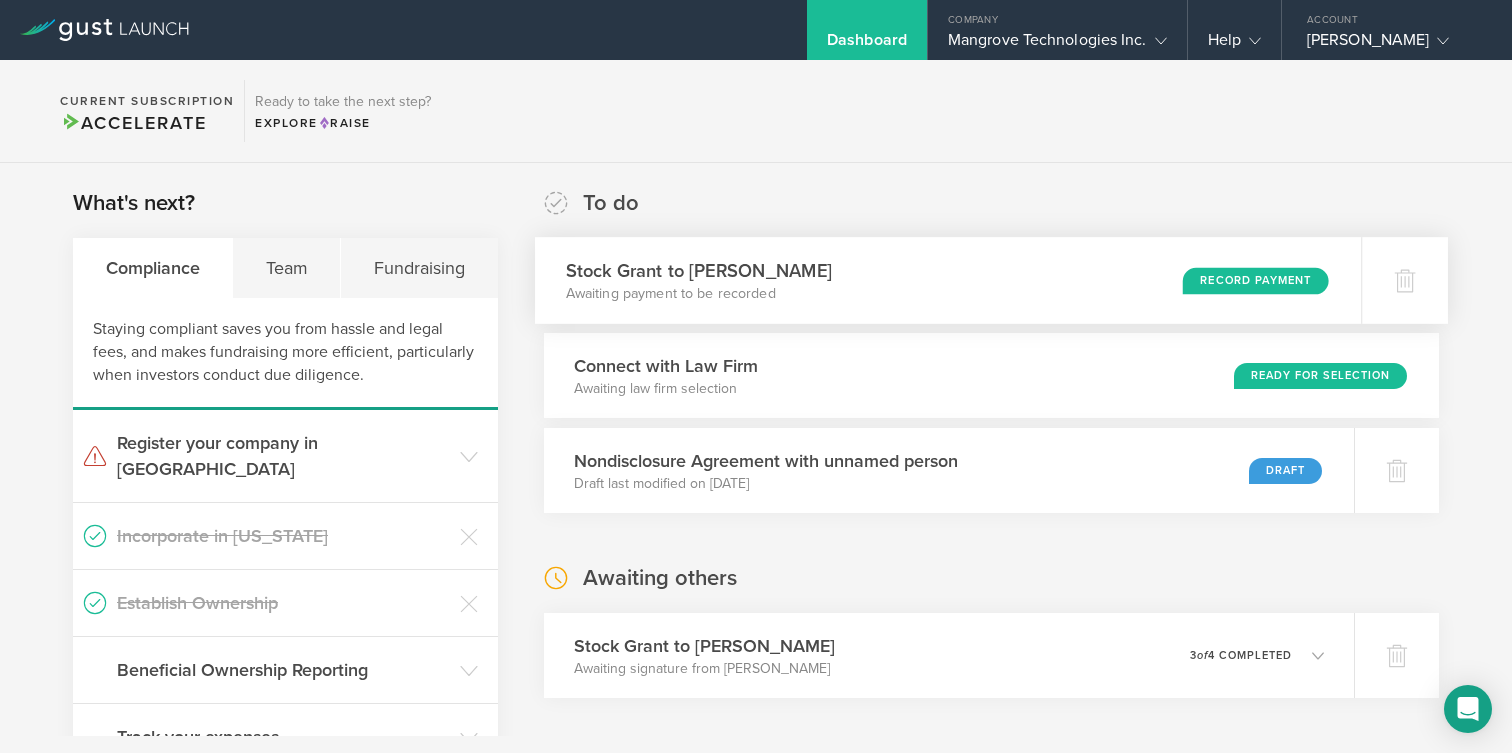 click on "Record Payment" at bounding box center [1256, 280] 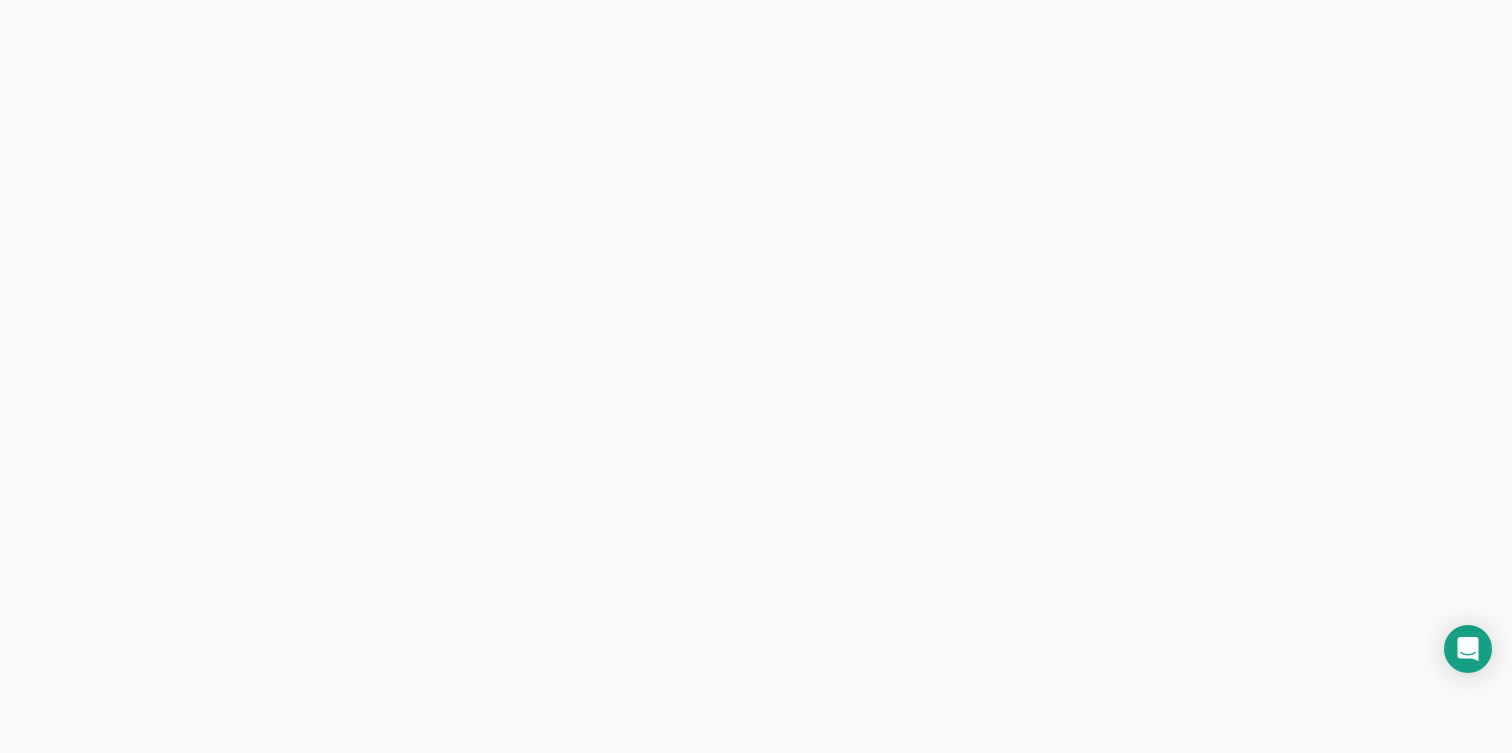 scroll, scrollTop: 0, scrollLeft: 0, axis: both 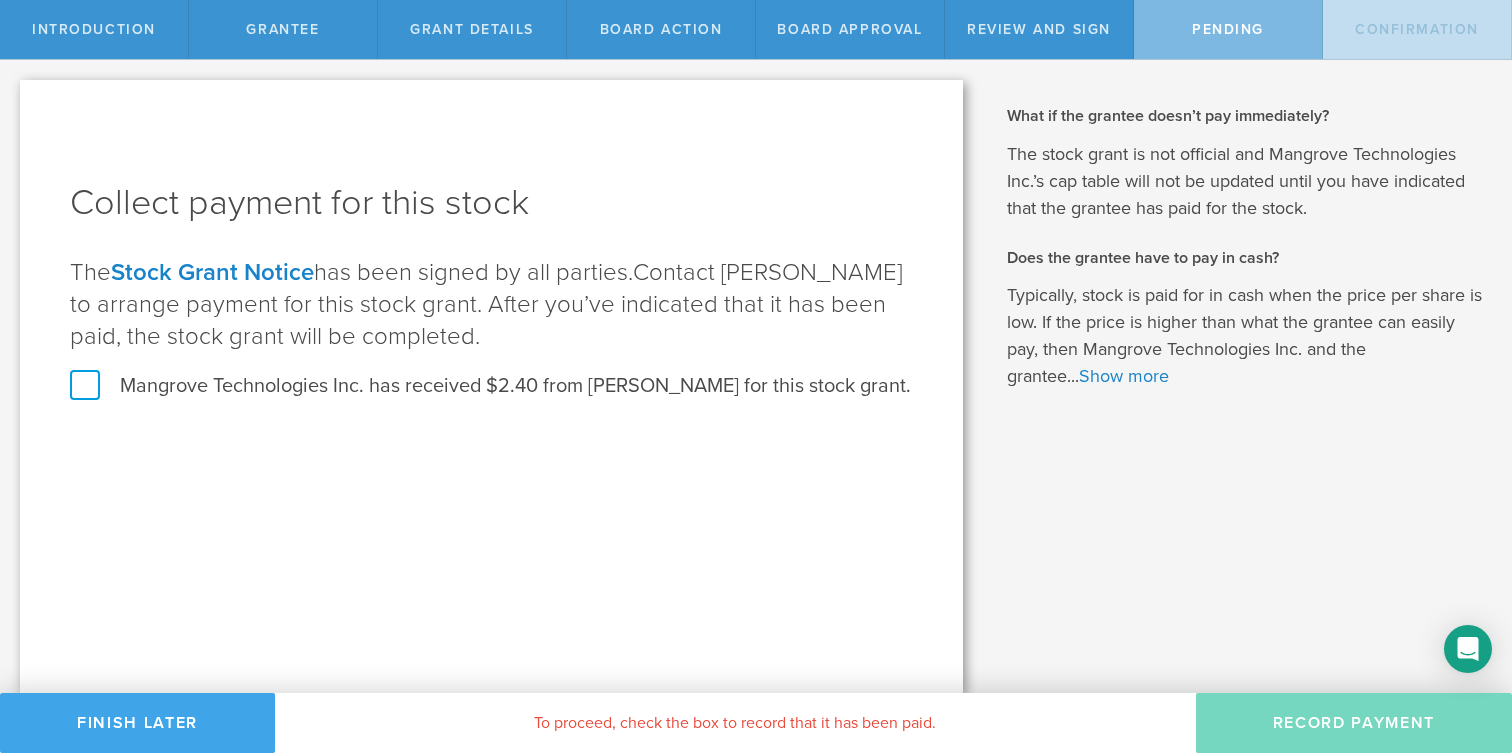 click on "Finish Later" at bounding box center (137, 723) 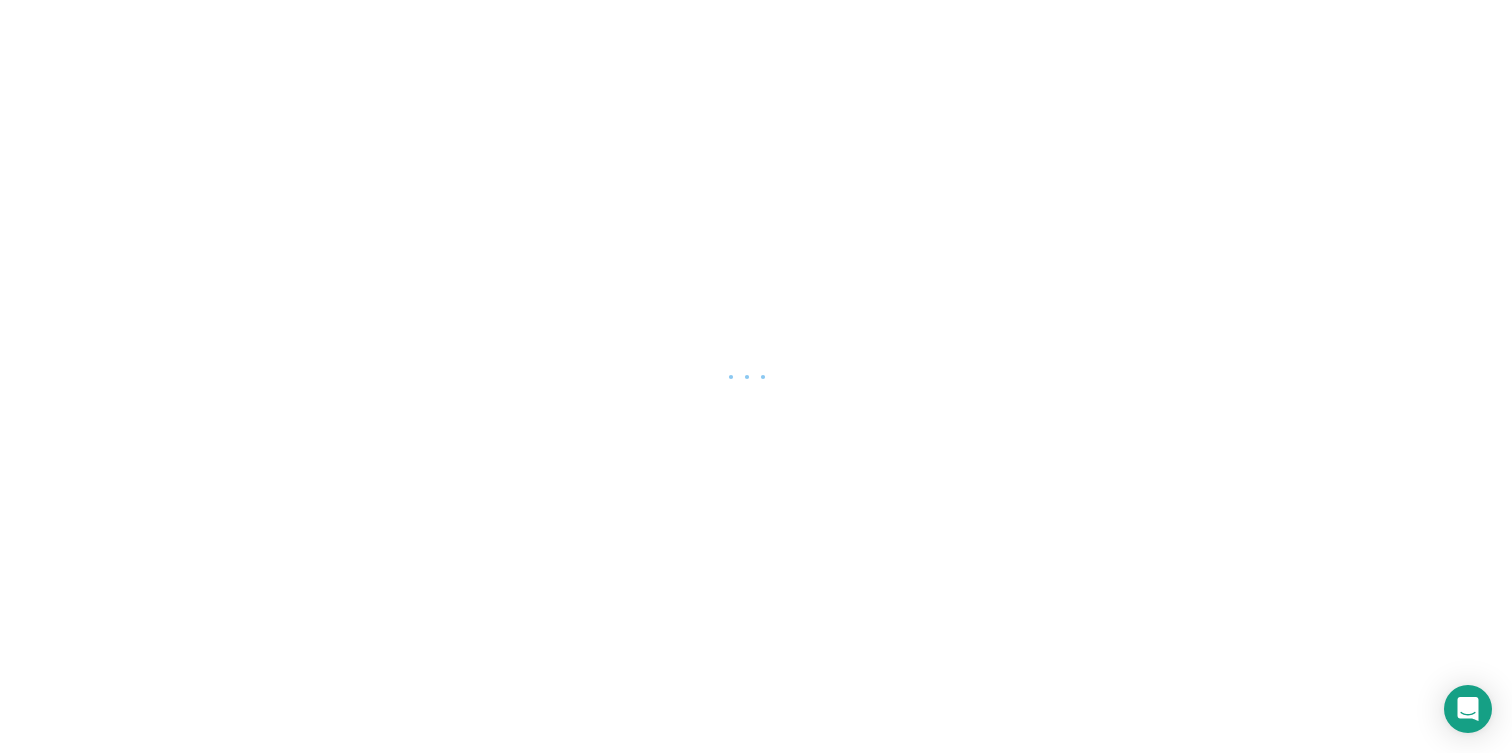 scroll, scrollTop: 0, scrollLeft: 0, axis: both 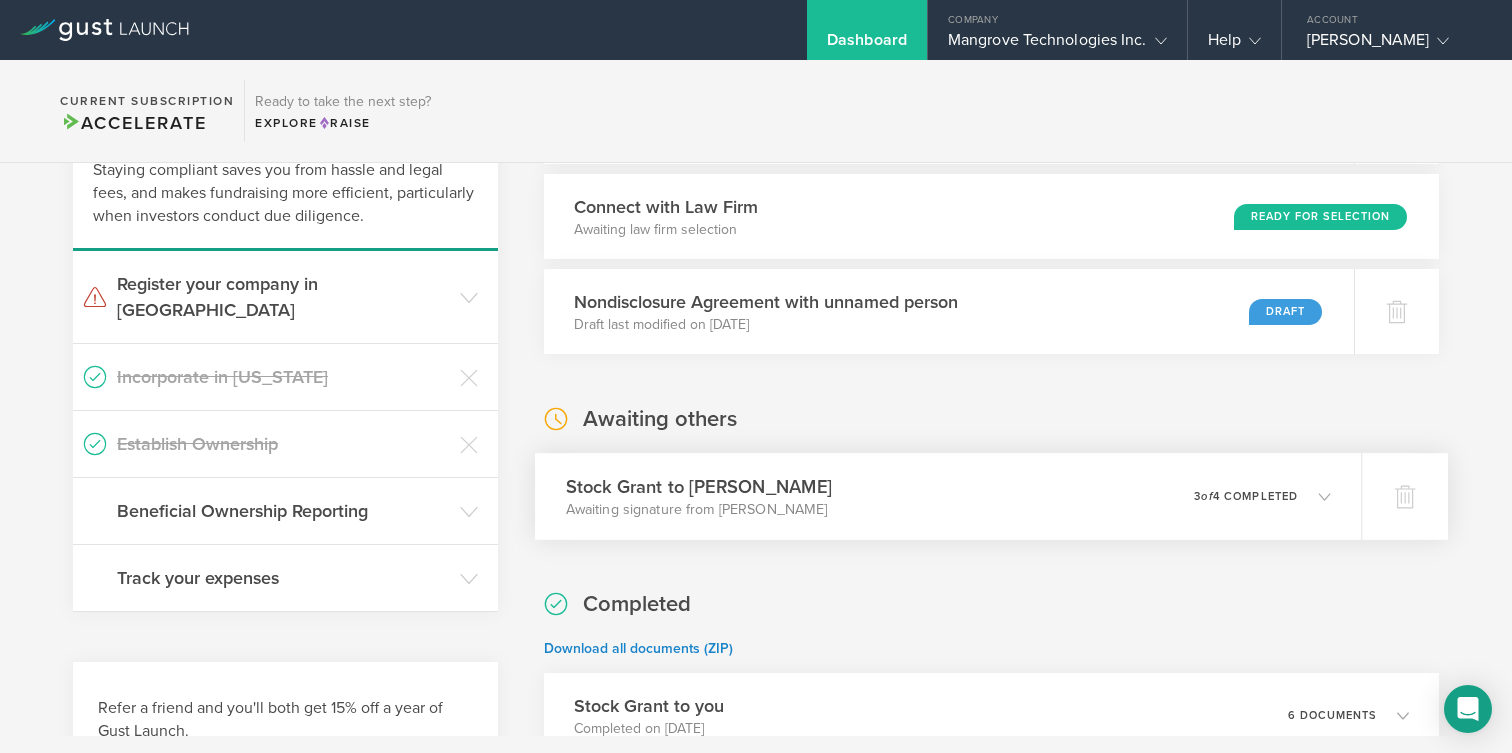 click on "Stock [PERSON_NAME] to [PERSON_NAME] Awaiting signature from [PERSON_NAME] 0 undeliverable 3  of  4 completed" at bounding box center (948, 496) 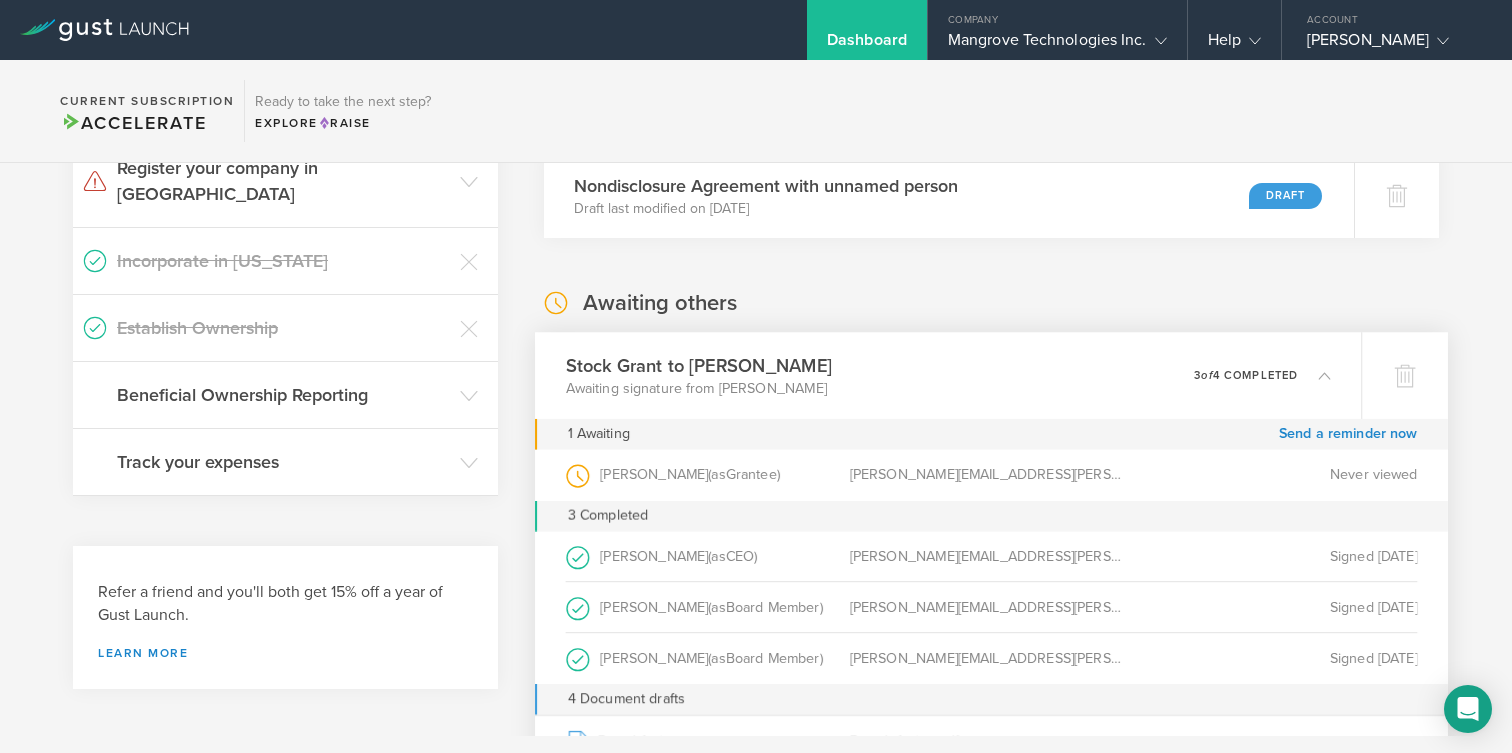 scroll, scrollTop: 0, scrollLeft: 0, axis: both 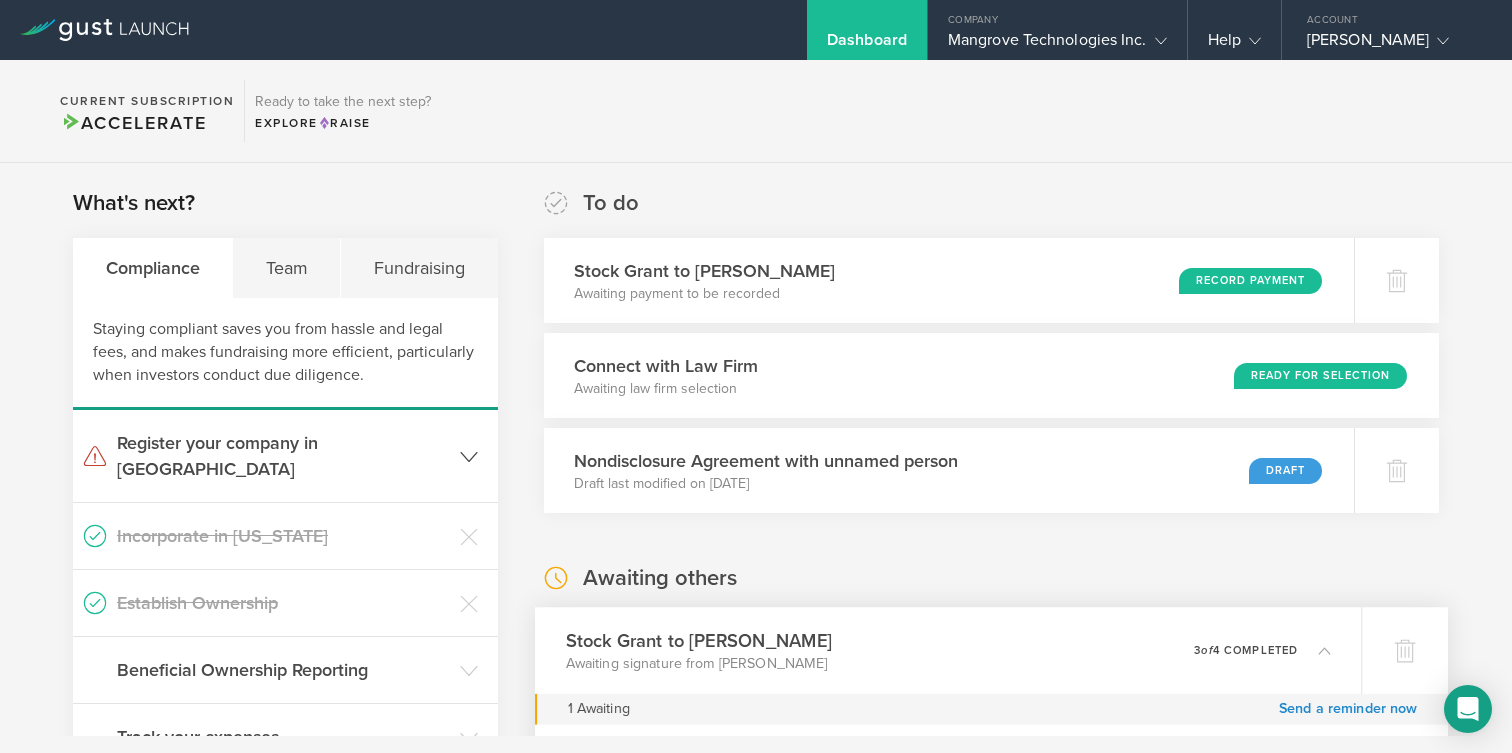 click on "Register your company in [GEOGRAPHIC_DATA]" at bounding box center (283, 456) 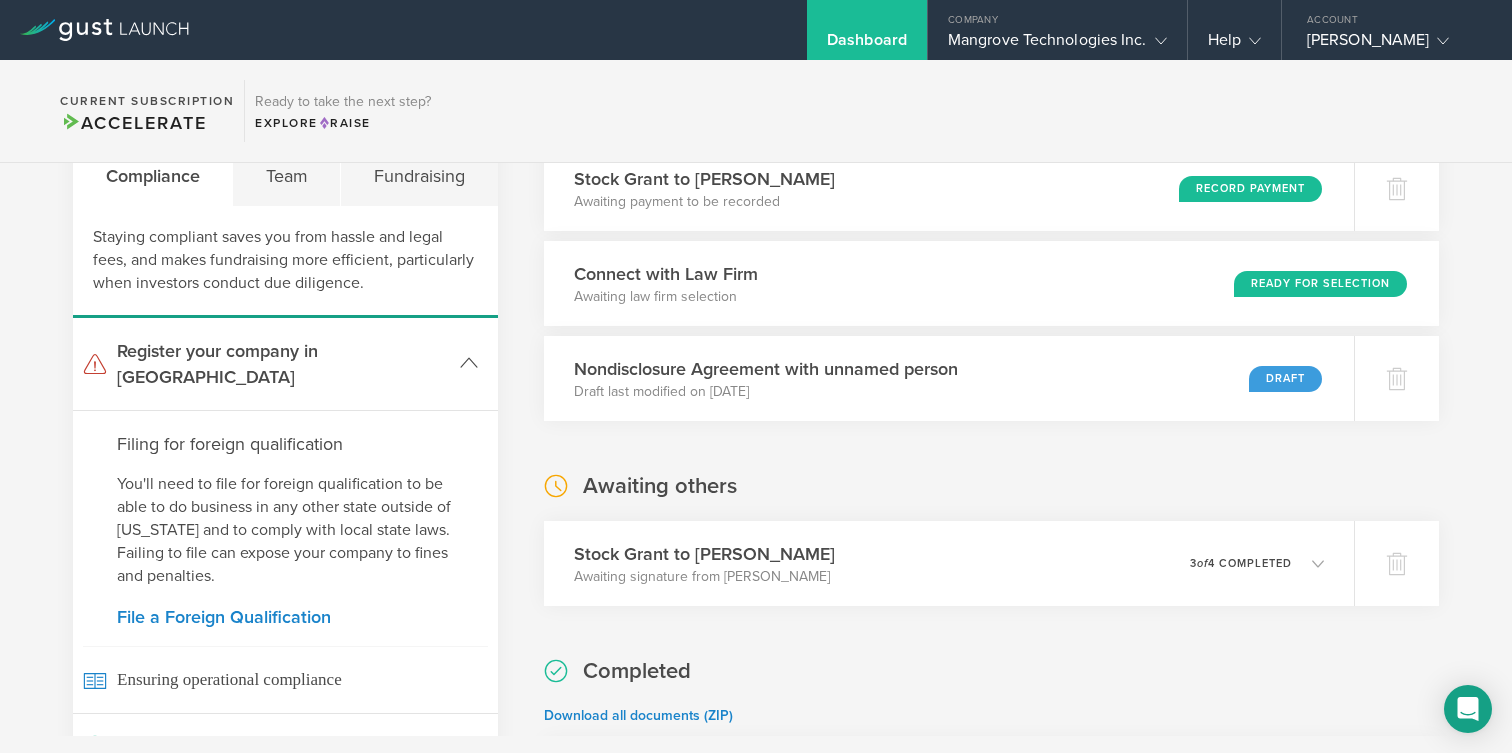 scroll, scrollTop: 95, scrollLeft: 0, axis: vertical 